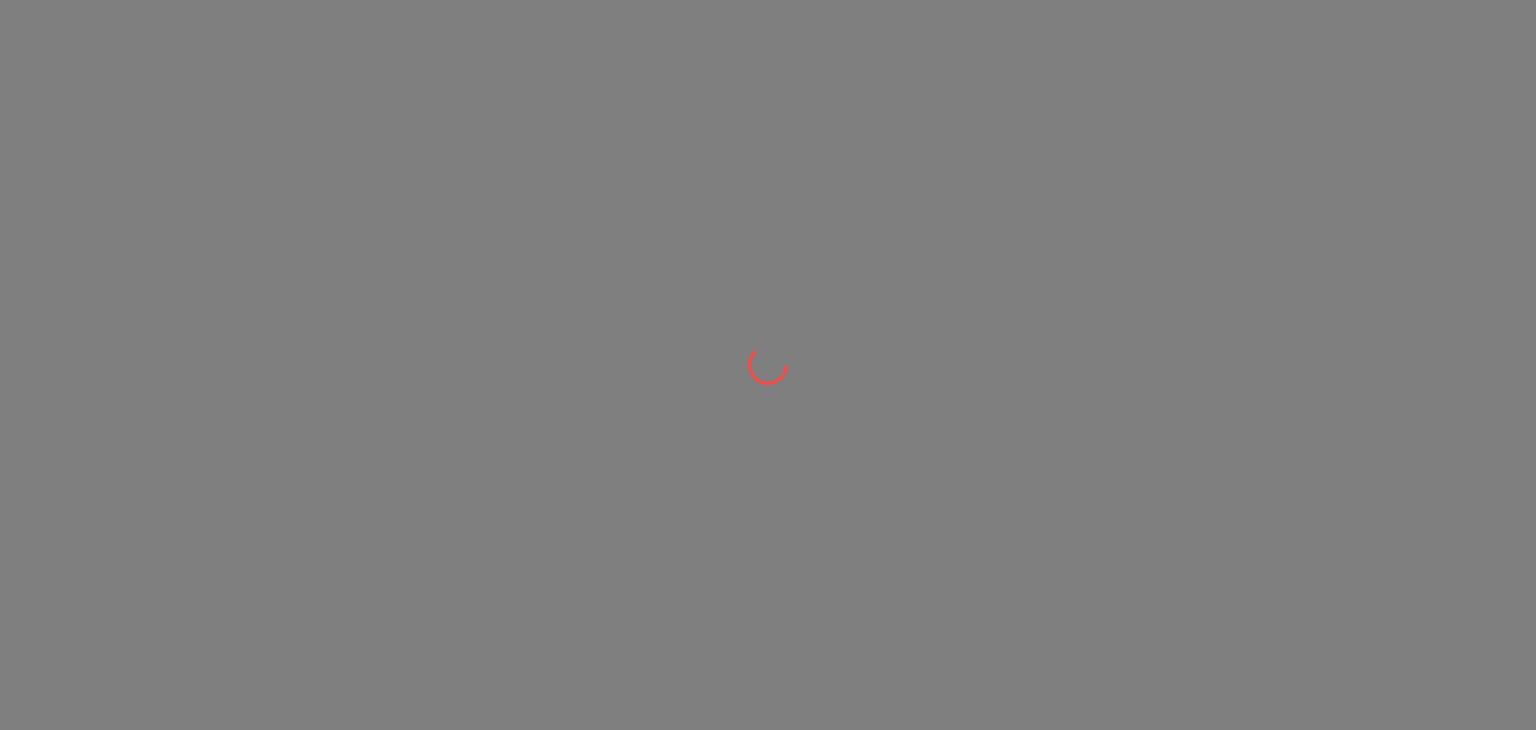 scroll, scrollTop: 0, scrollLeft: 0, axis: both 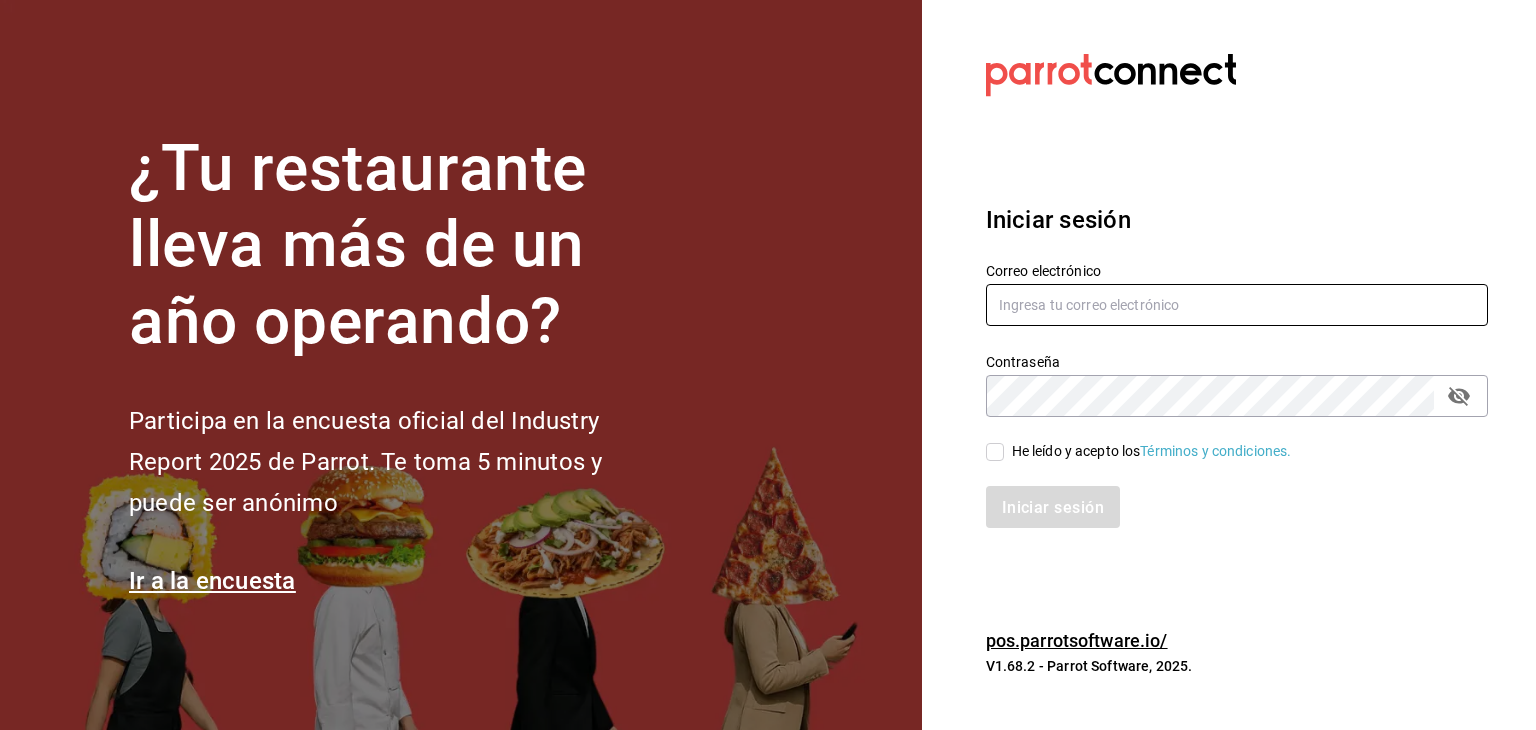 type on "[EMAIL]" 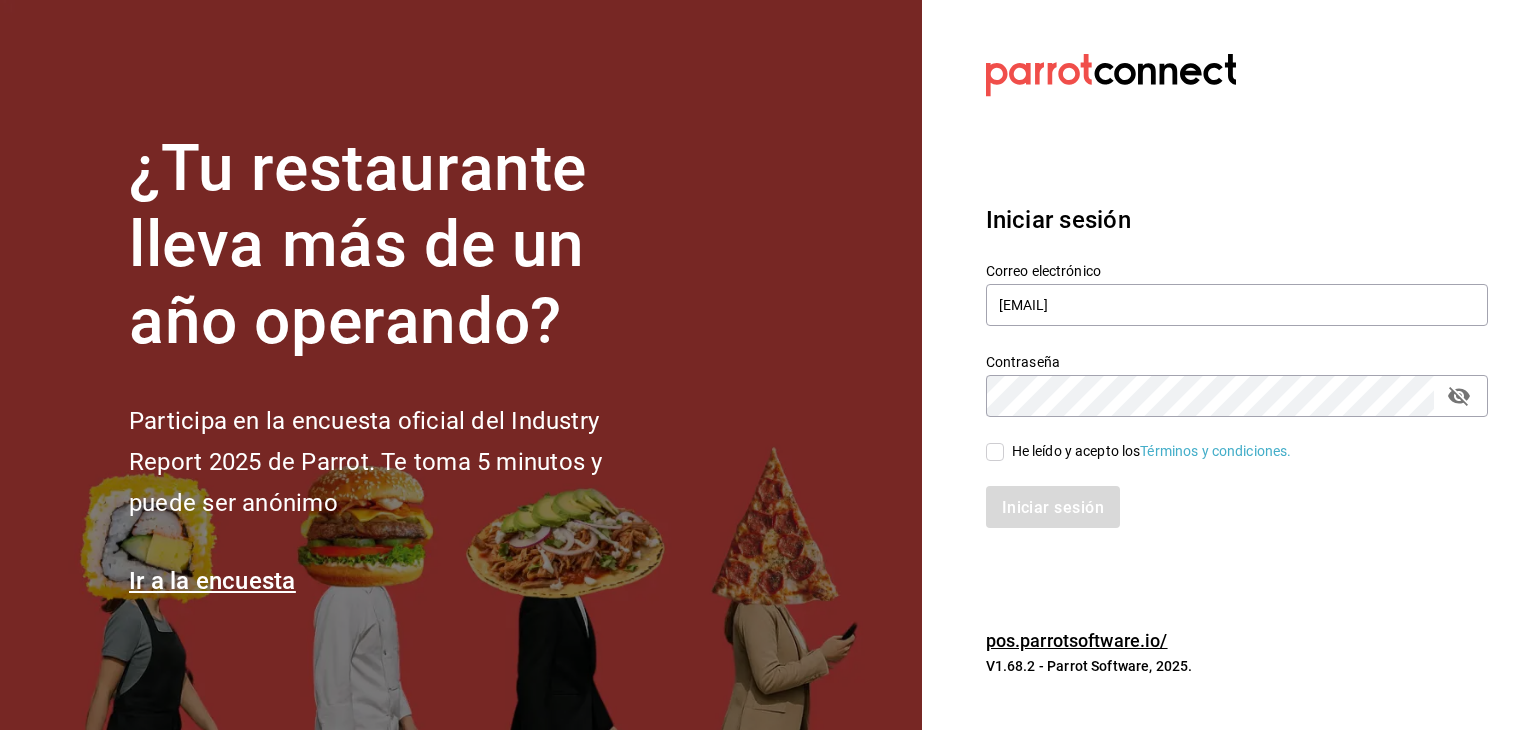click on "He leído y acepto los  Términos y condiciones." at bounding box center (1148, 451) 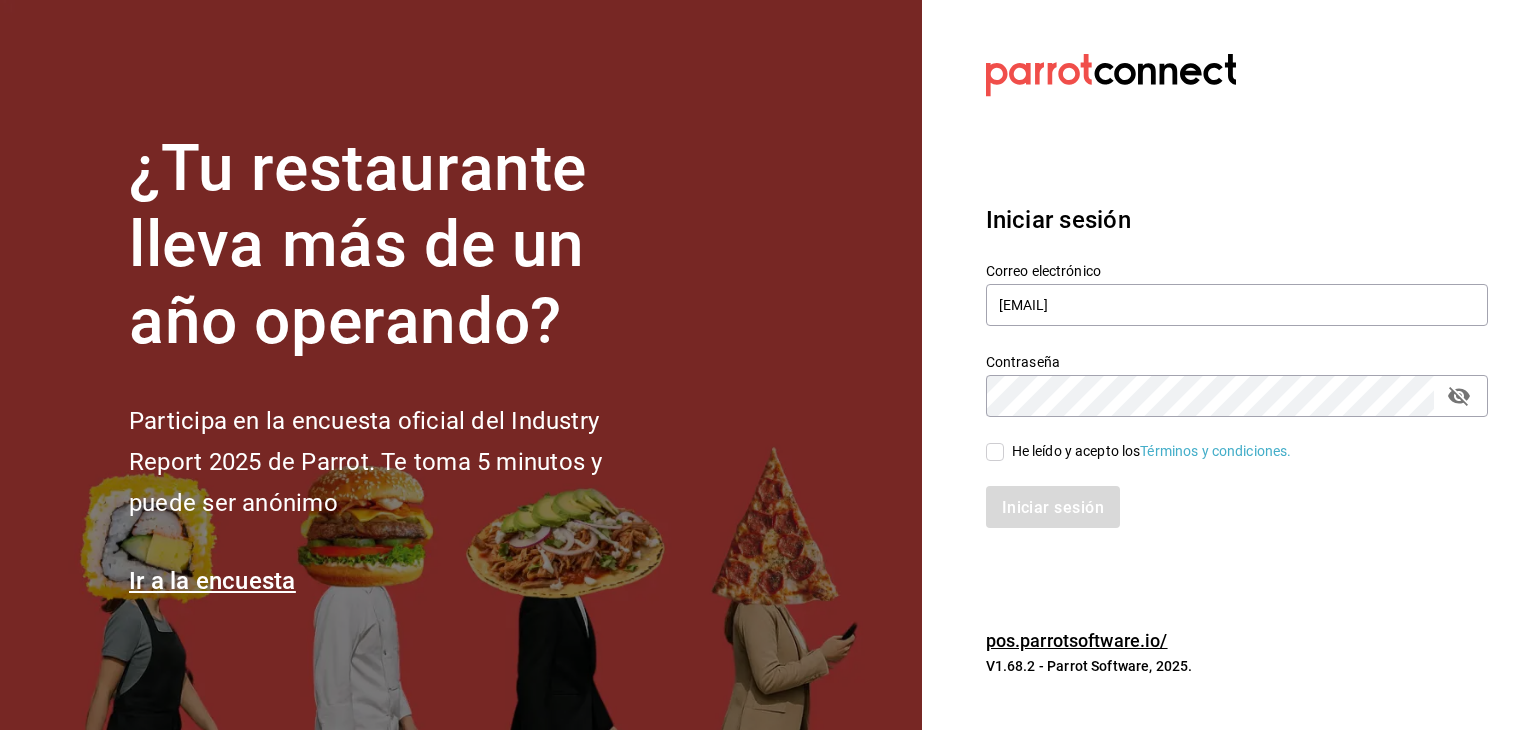 checkbox on "true" 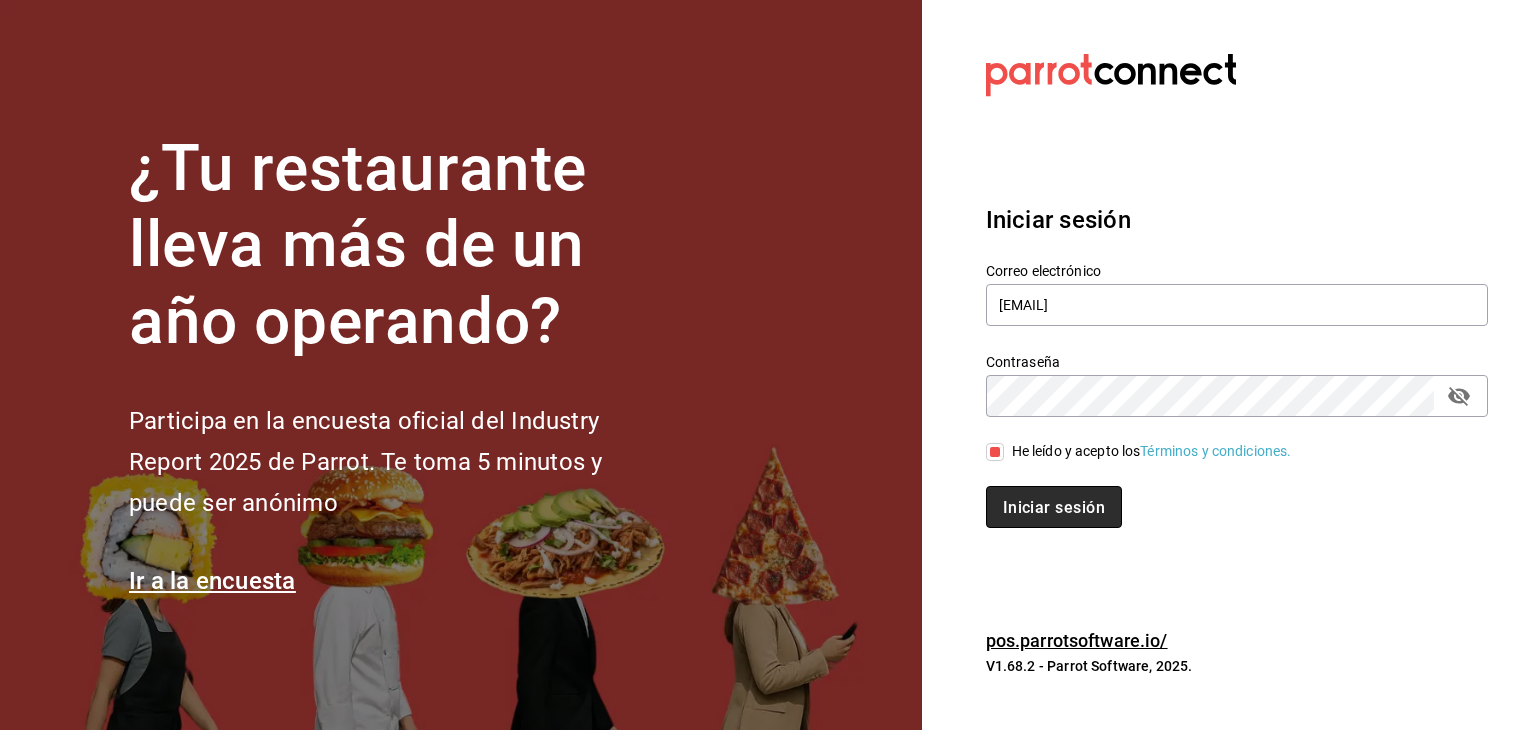 click on "Iniciar sesión" at bounding box center (1054, 507) 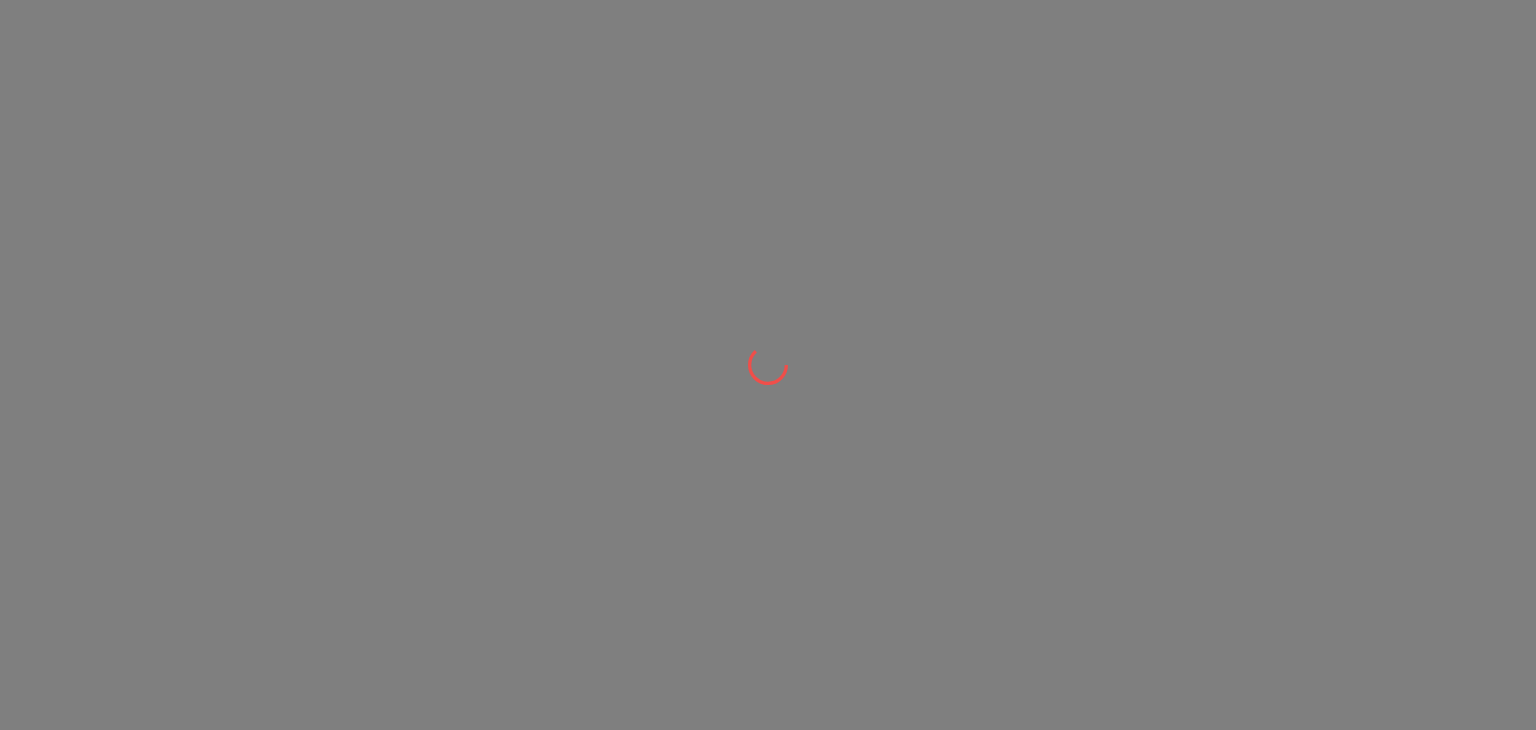 scroll, scrollTop: 0, scrollLeft: 0, axis: both 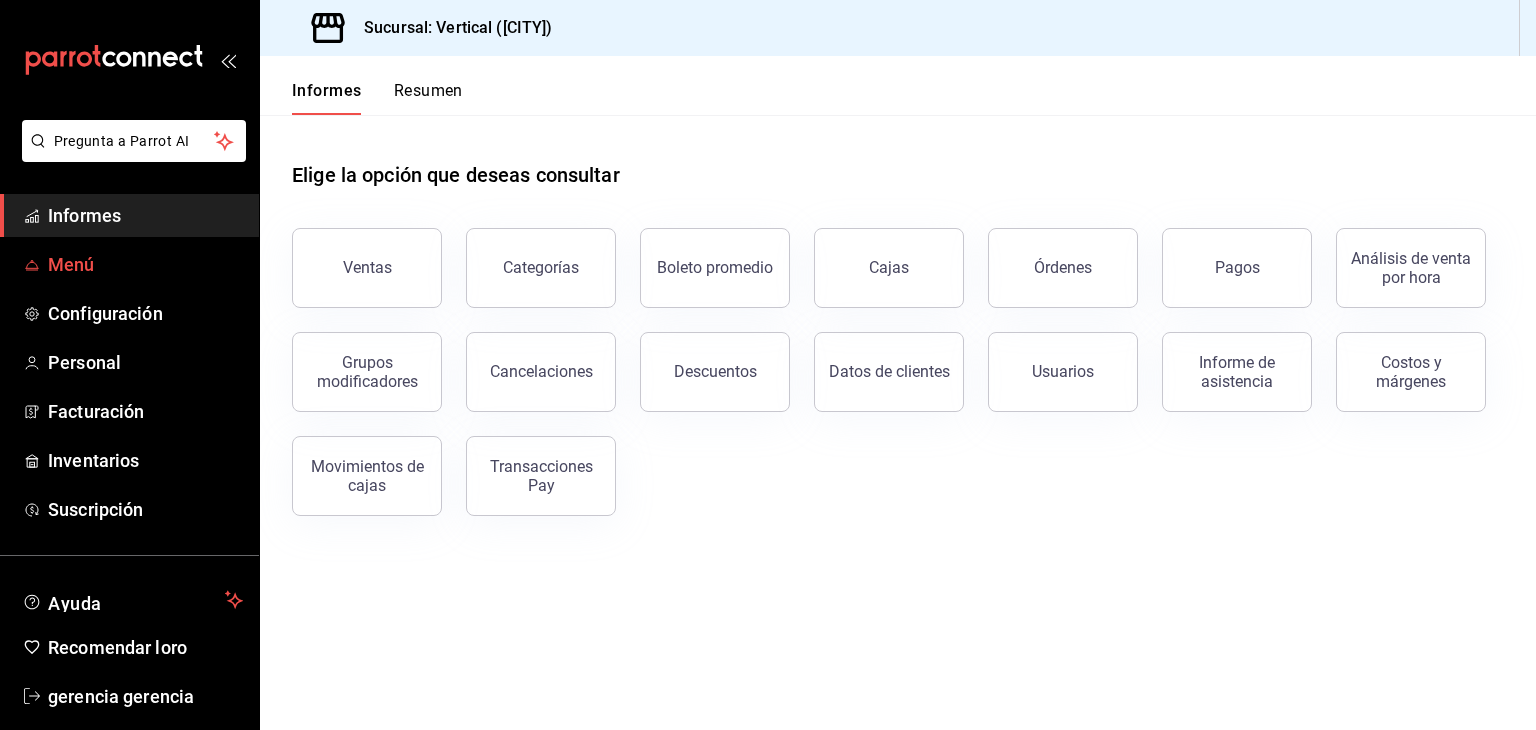 click on "Menú" at bounding box center [145, 264] 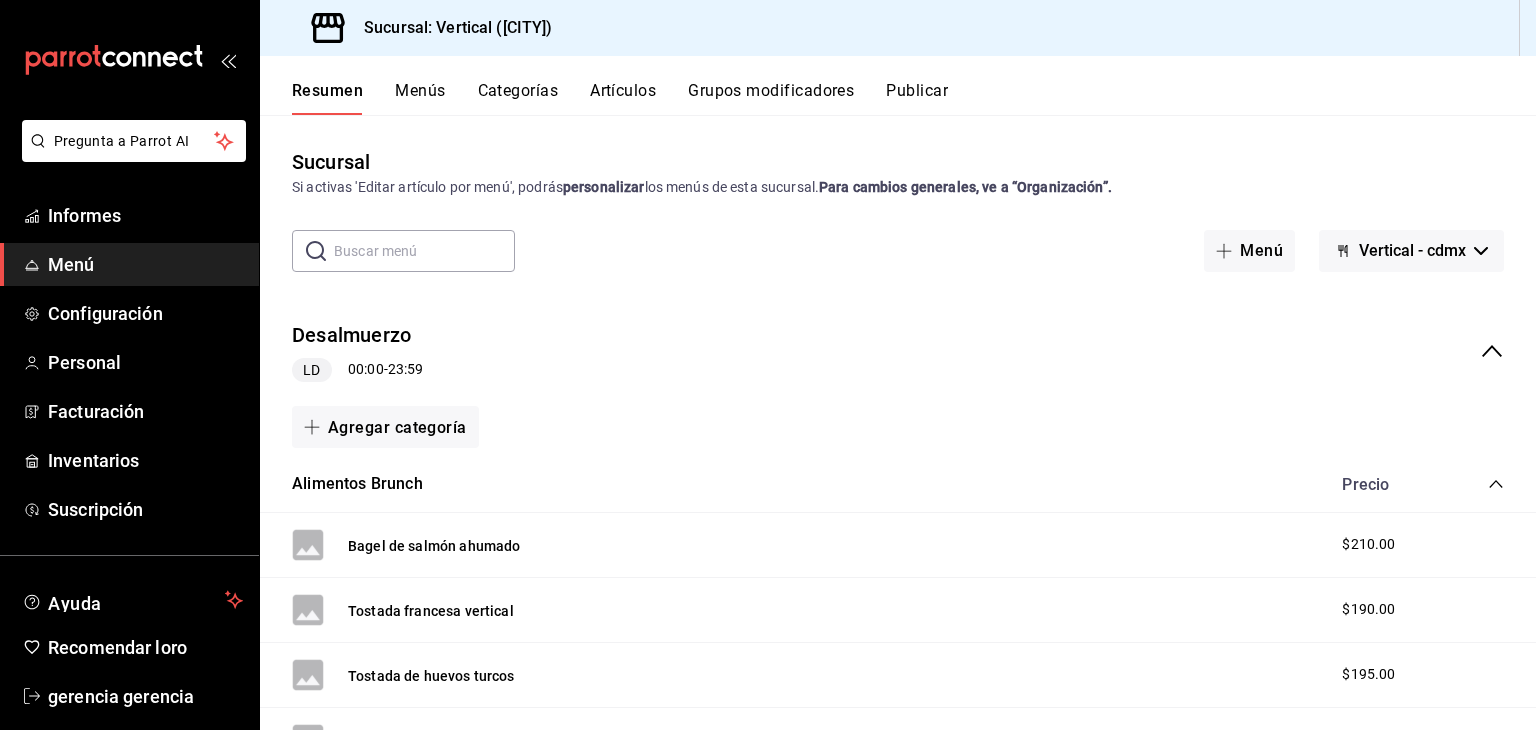 click on "Artículos" at bounding box center [623, 90] 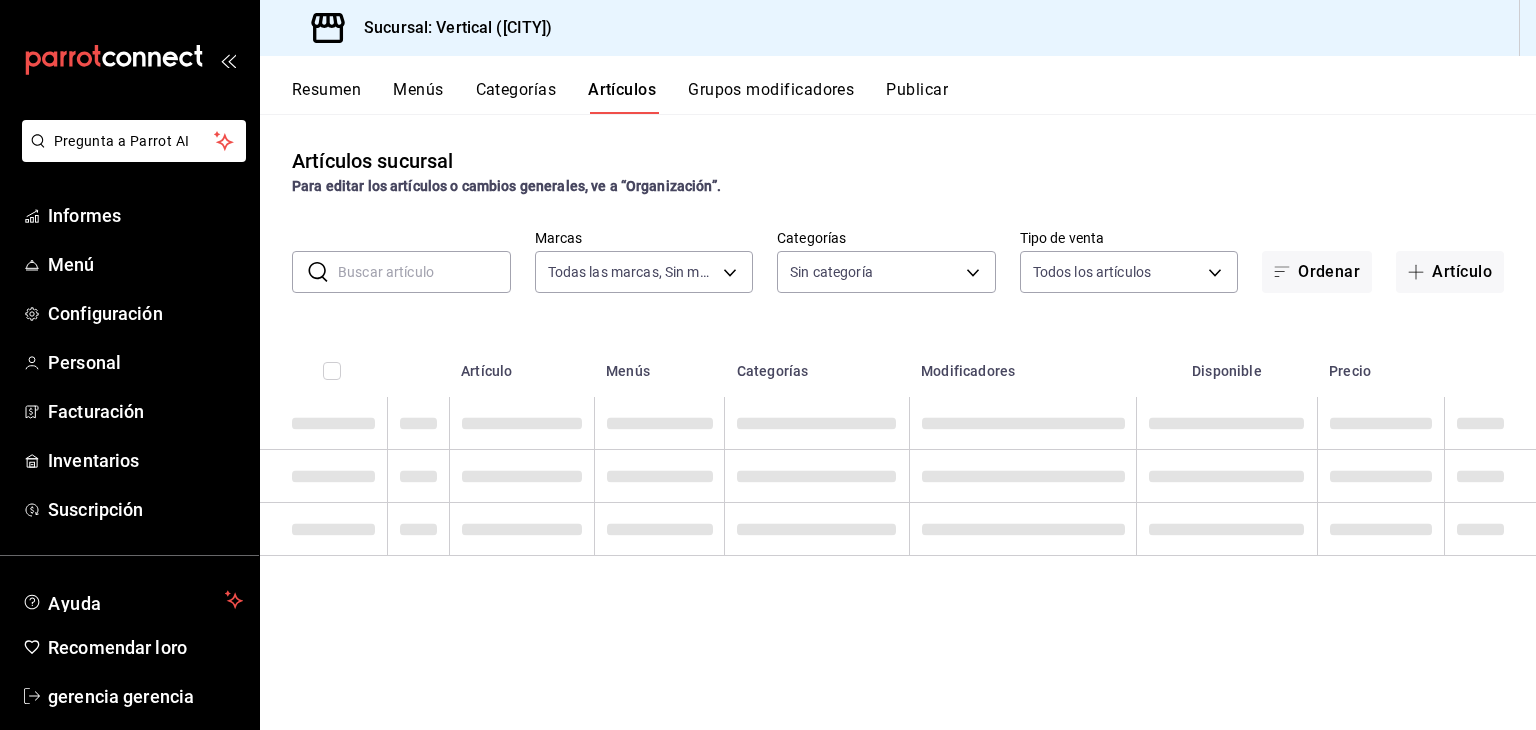 type on "[UUID]" 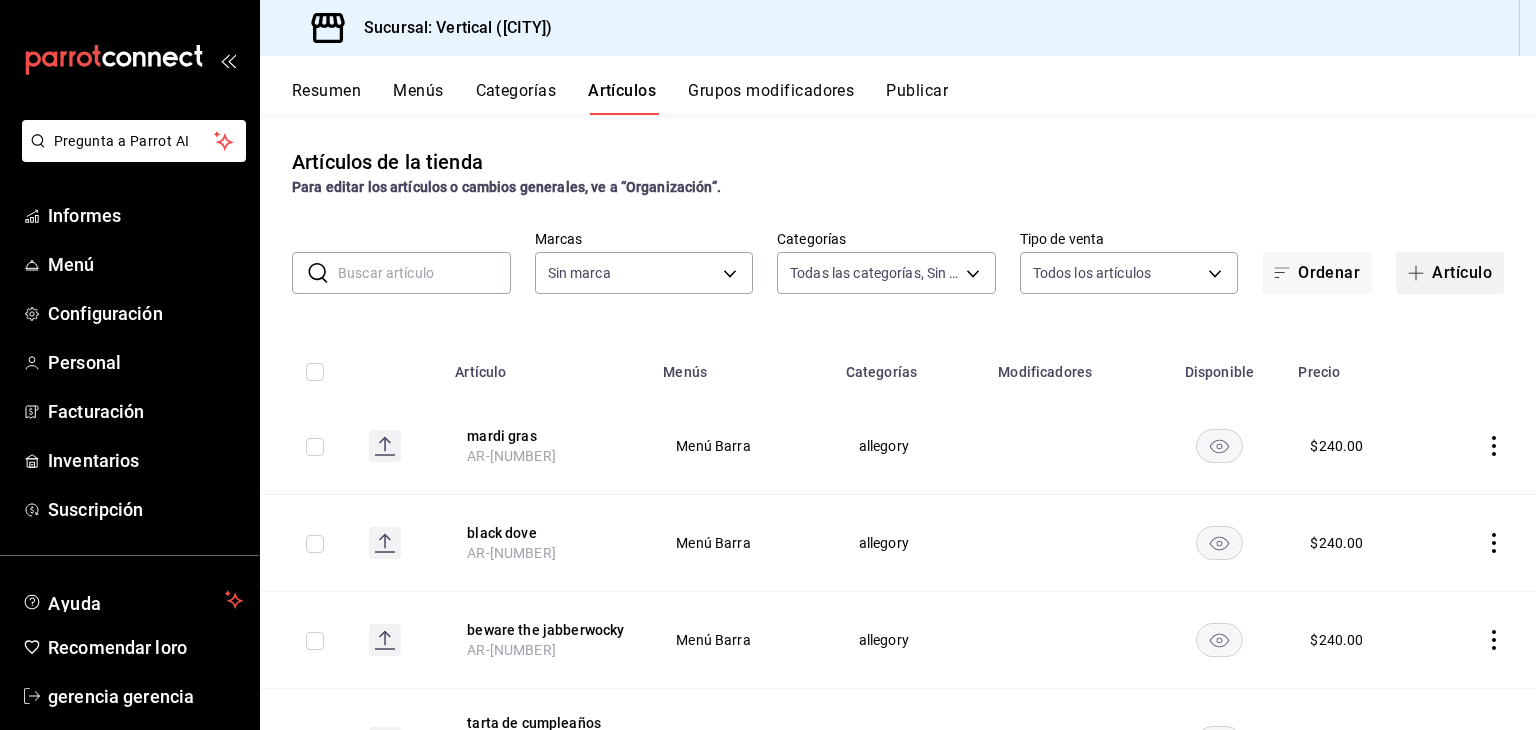 type on "[UUID_LIST]" 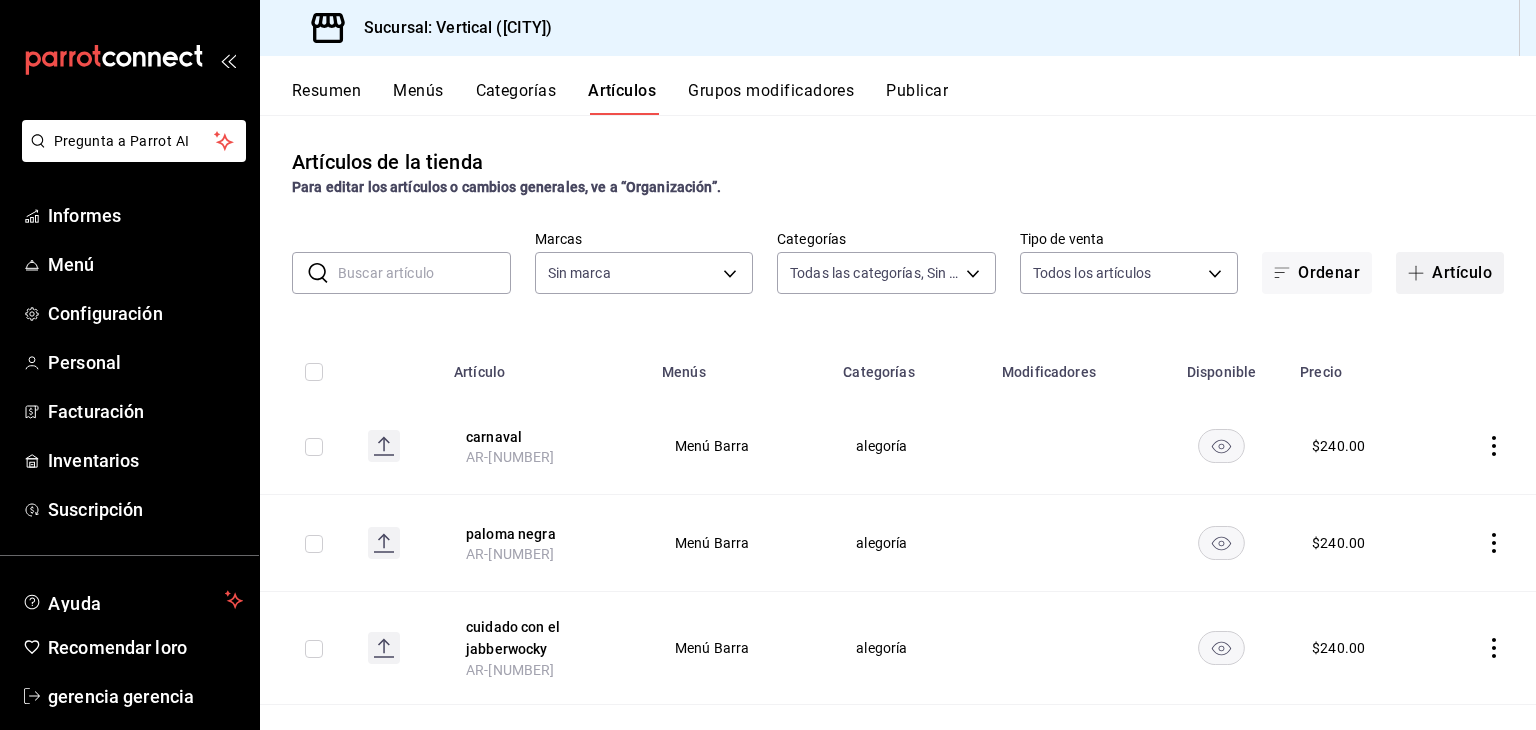 click on "Artículo" at bounding box center [1462, 272] 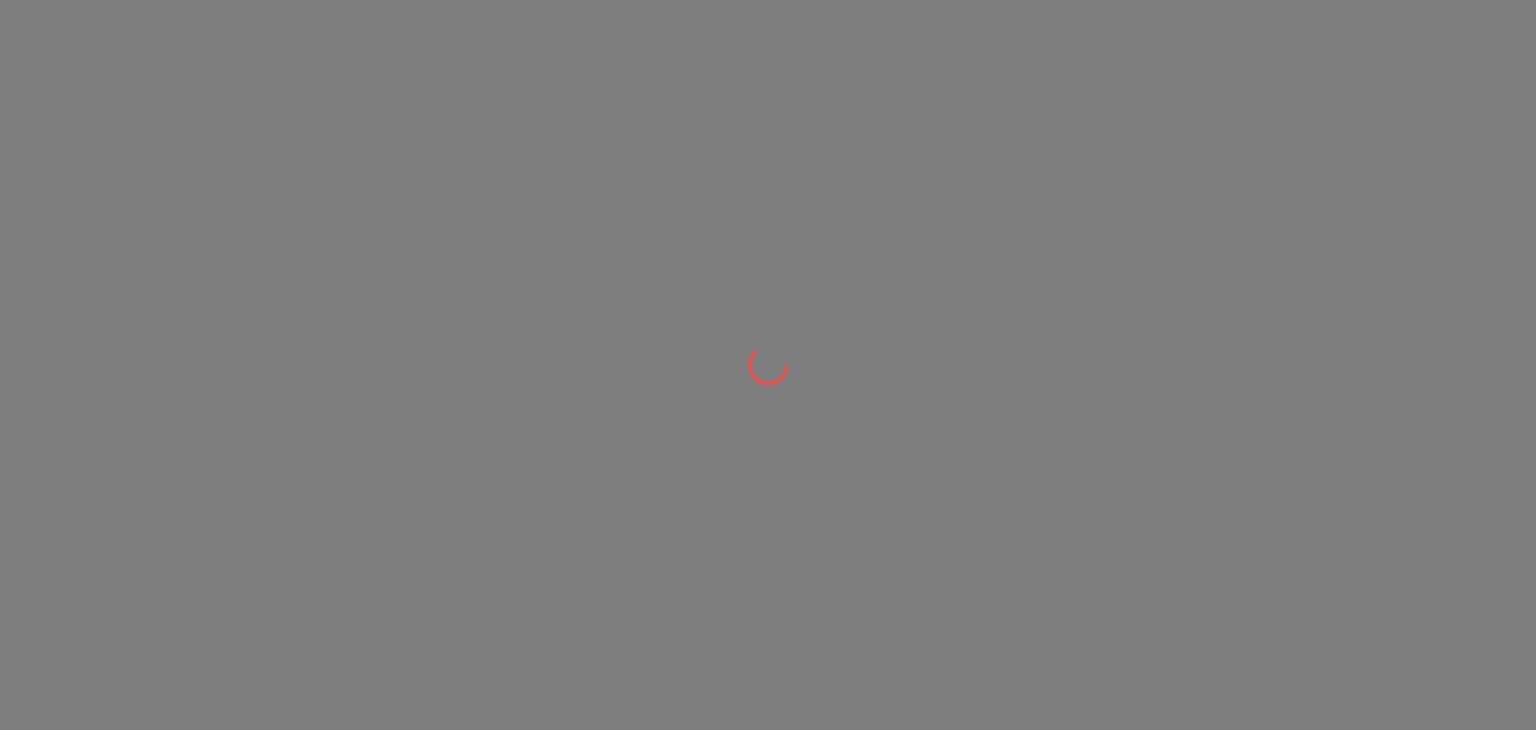 scroll, scrollTop: 0, scrollLeft: 0, axis: both 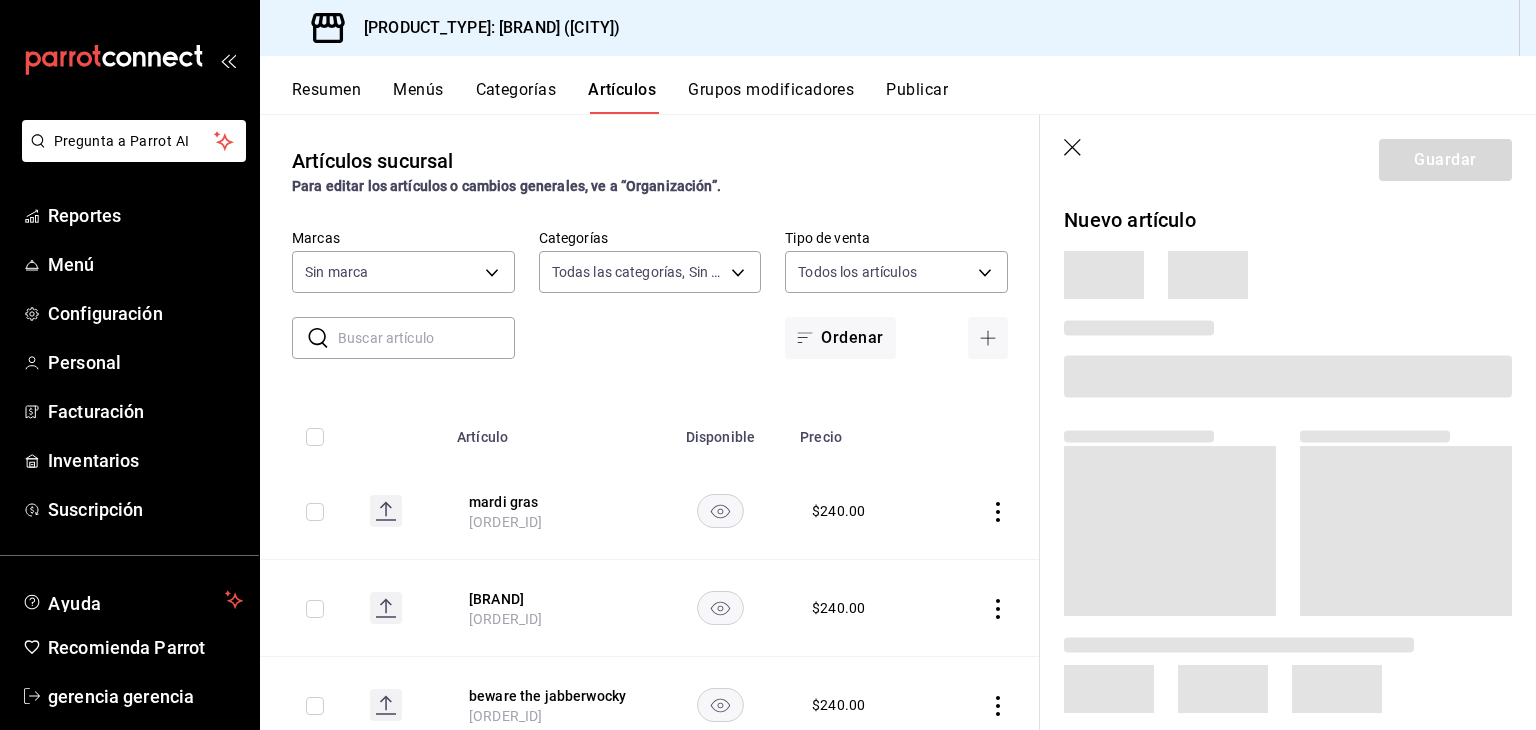 type on "[UUID_LIST]" 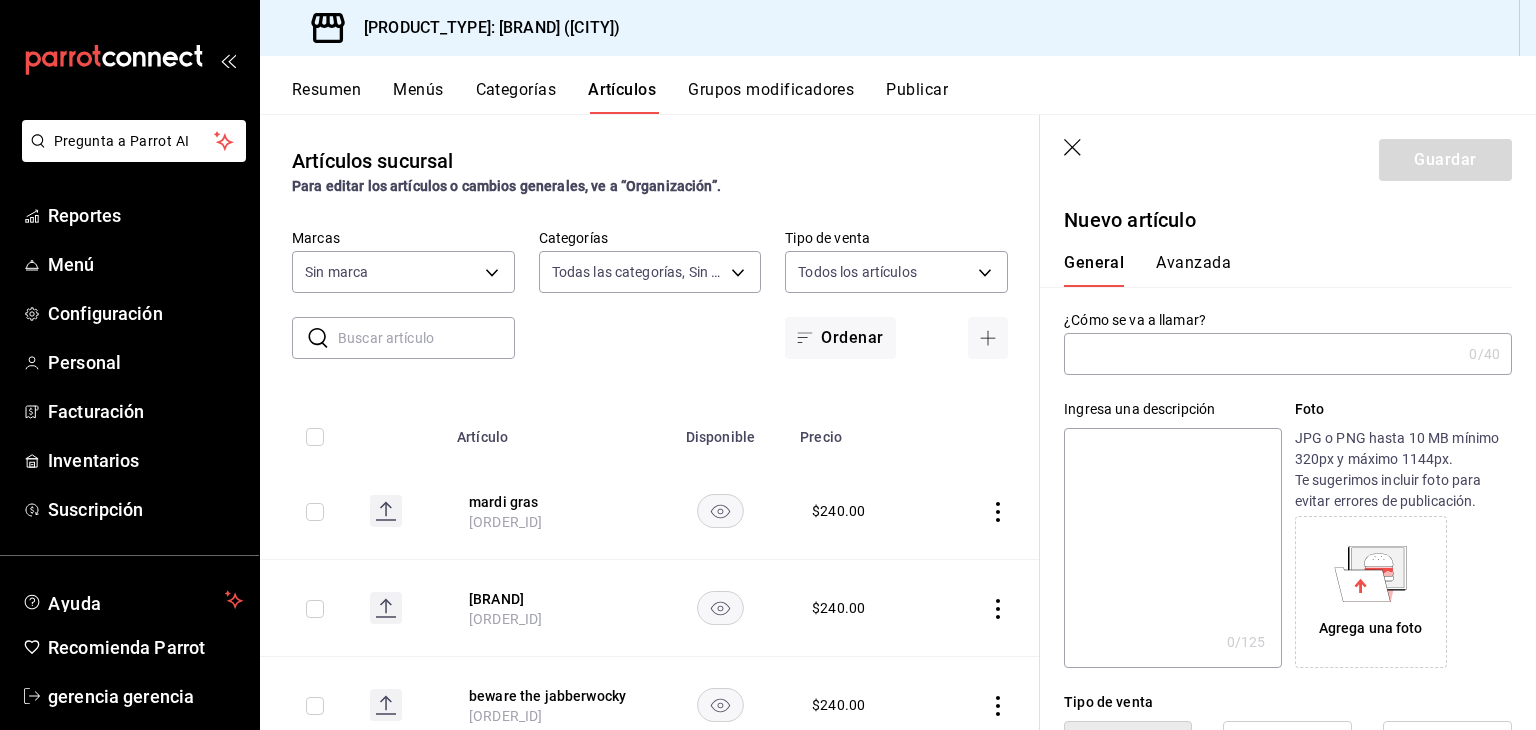 type on "[UUID]" 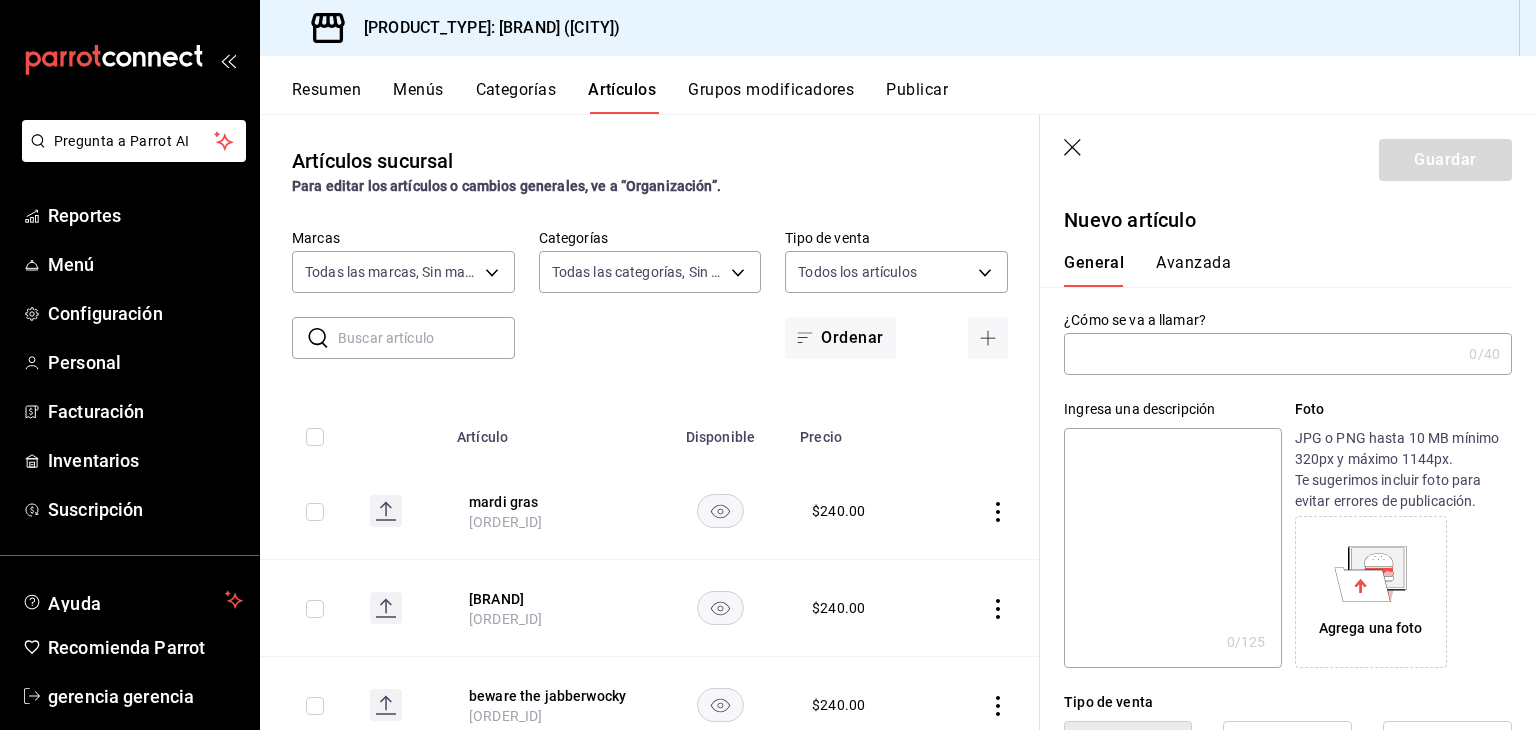 click at bounding box center [1262, 354] 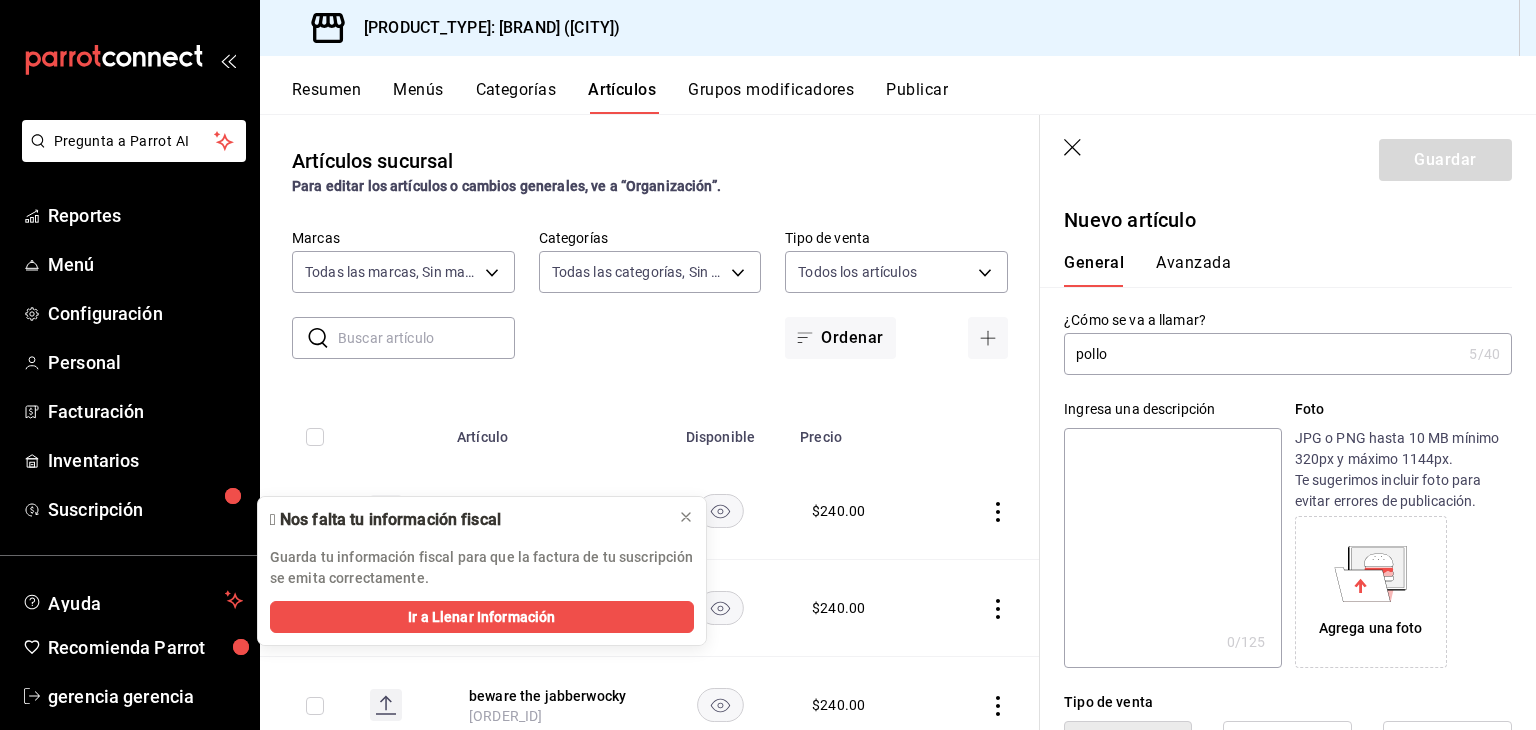 type on "pollo" 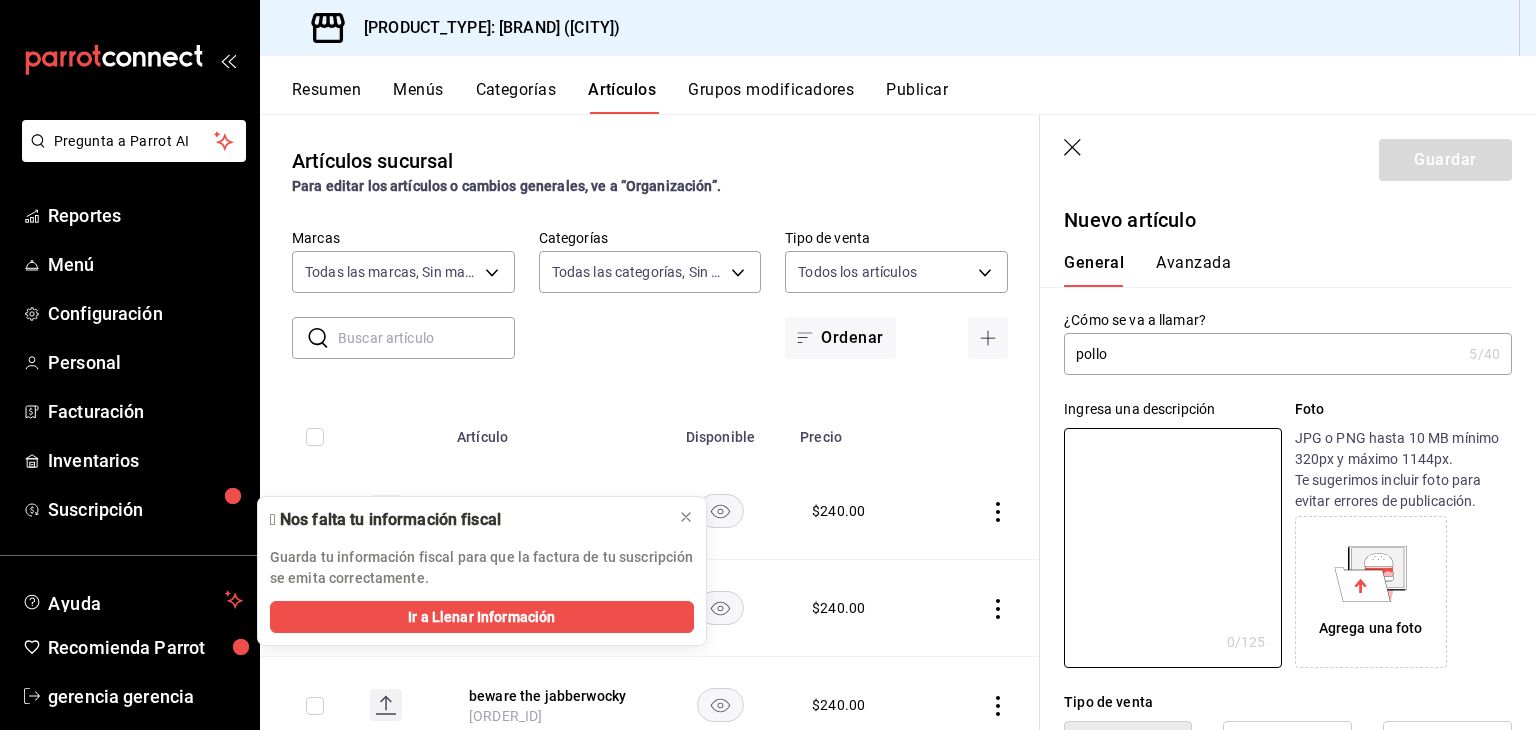 click on "Agrega una foto" at bounding box center (1371, 592) 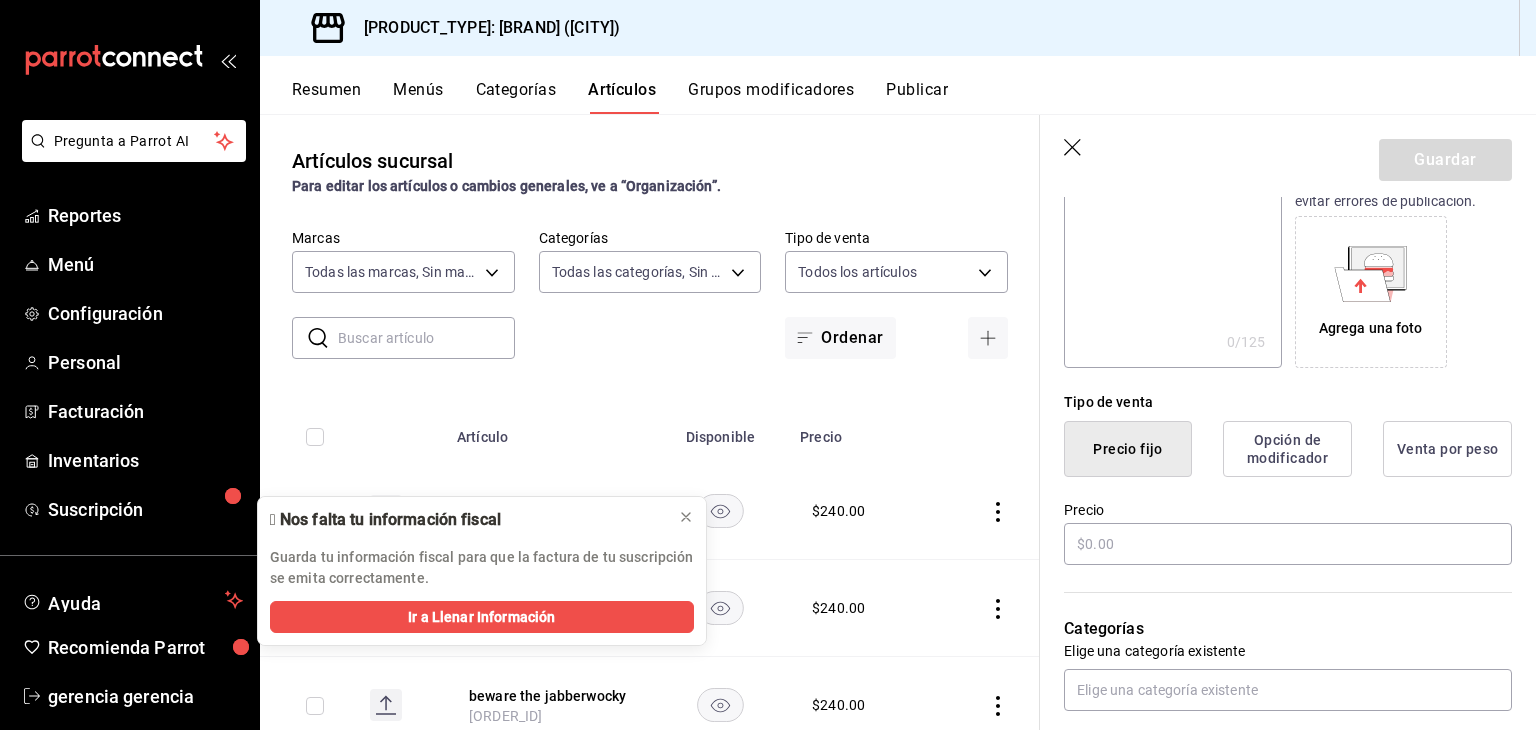 scroll, scrollTop: 301, scrollLeft: 0, axis: vertical 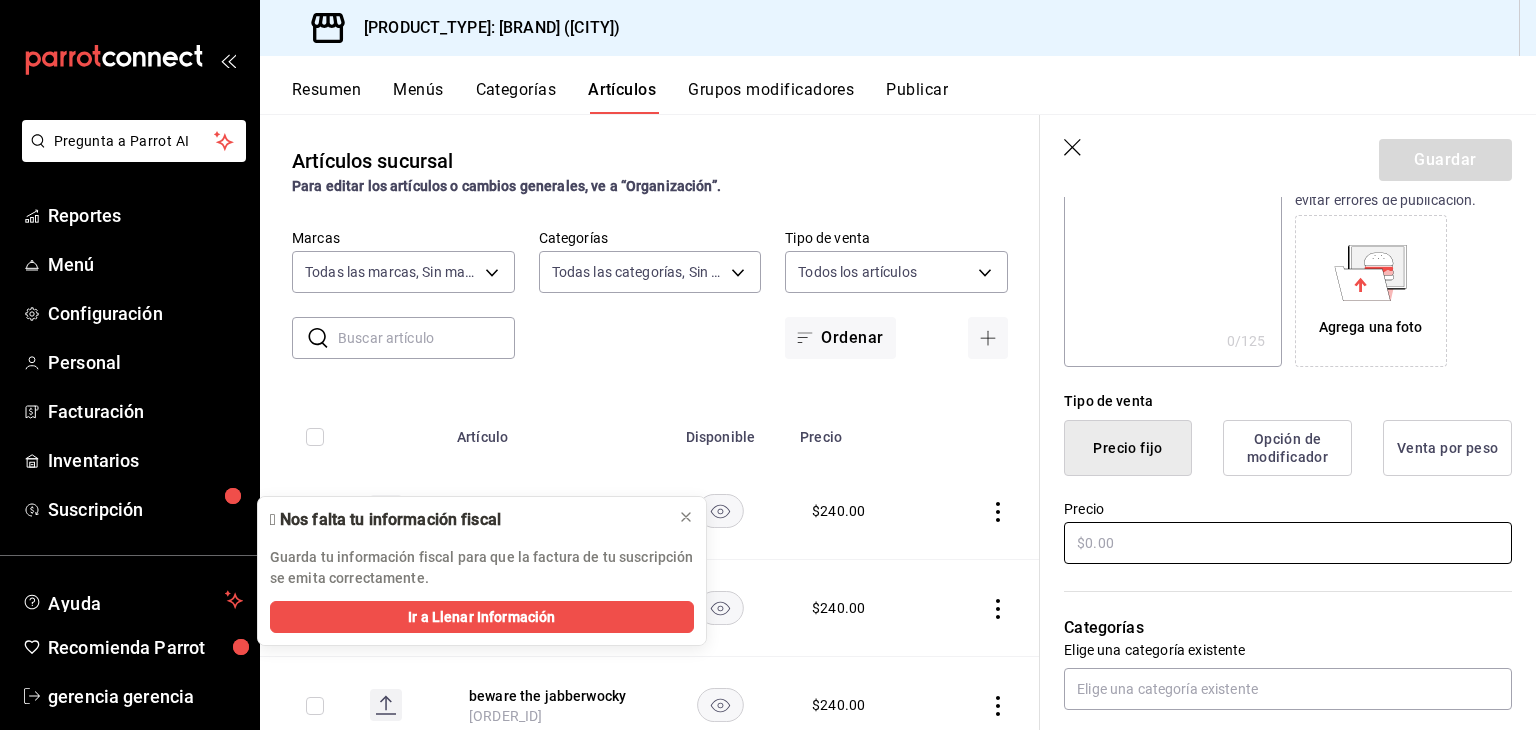 click at bounding box center [1288, 543] 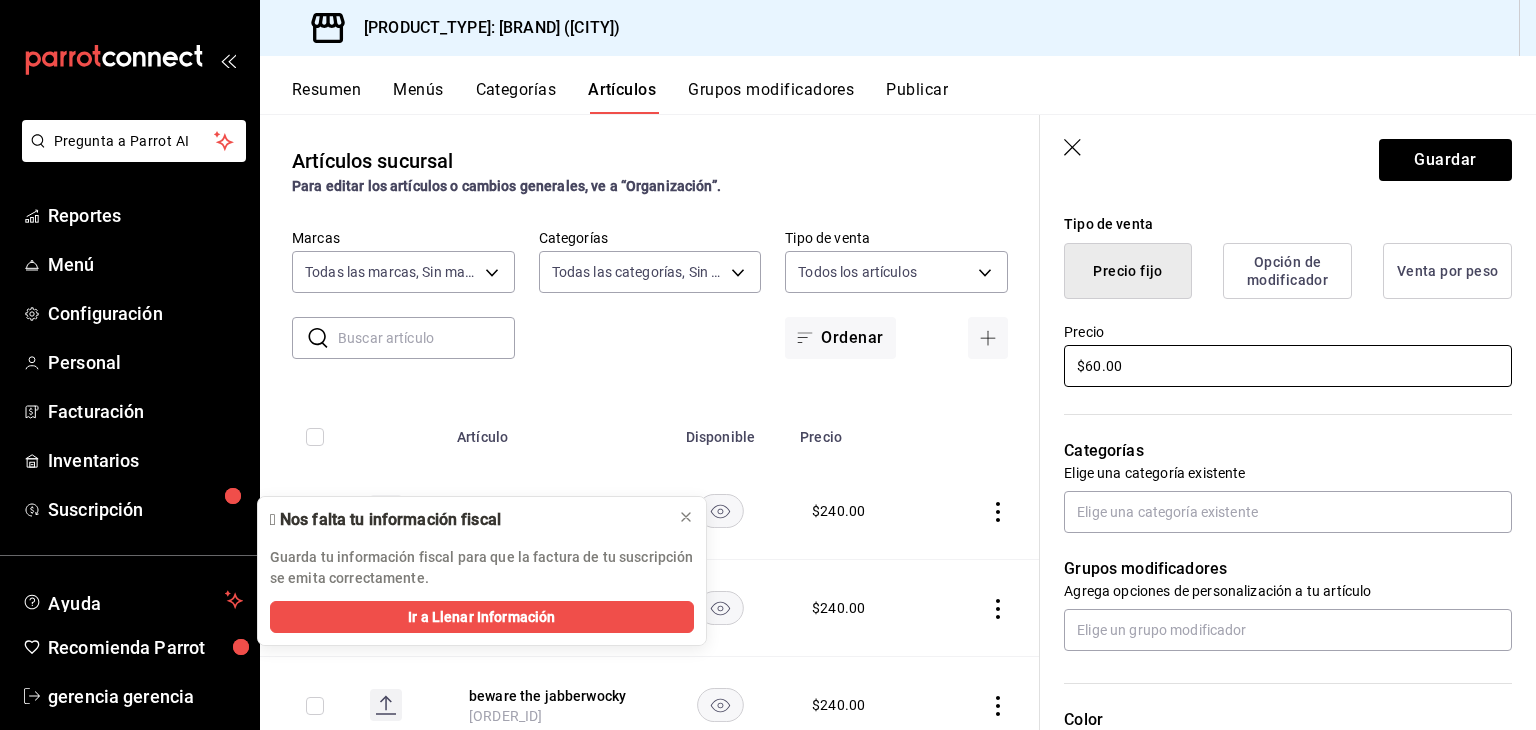 scroll, scrollTop: 484, scrollLeft: 0, axis: vertical 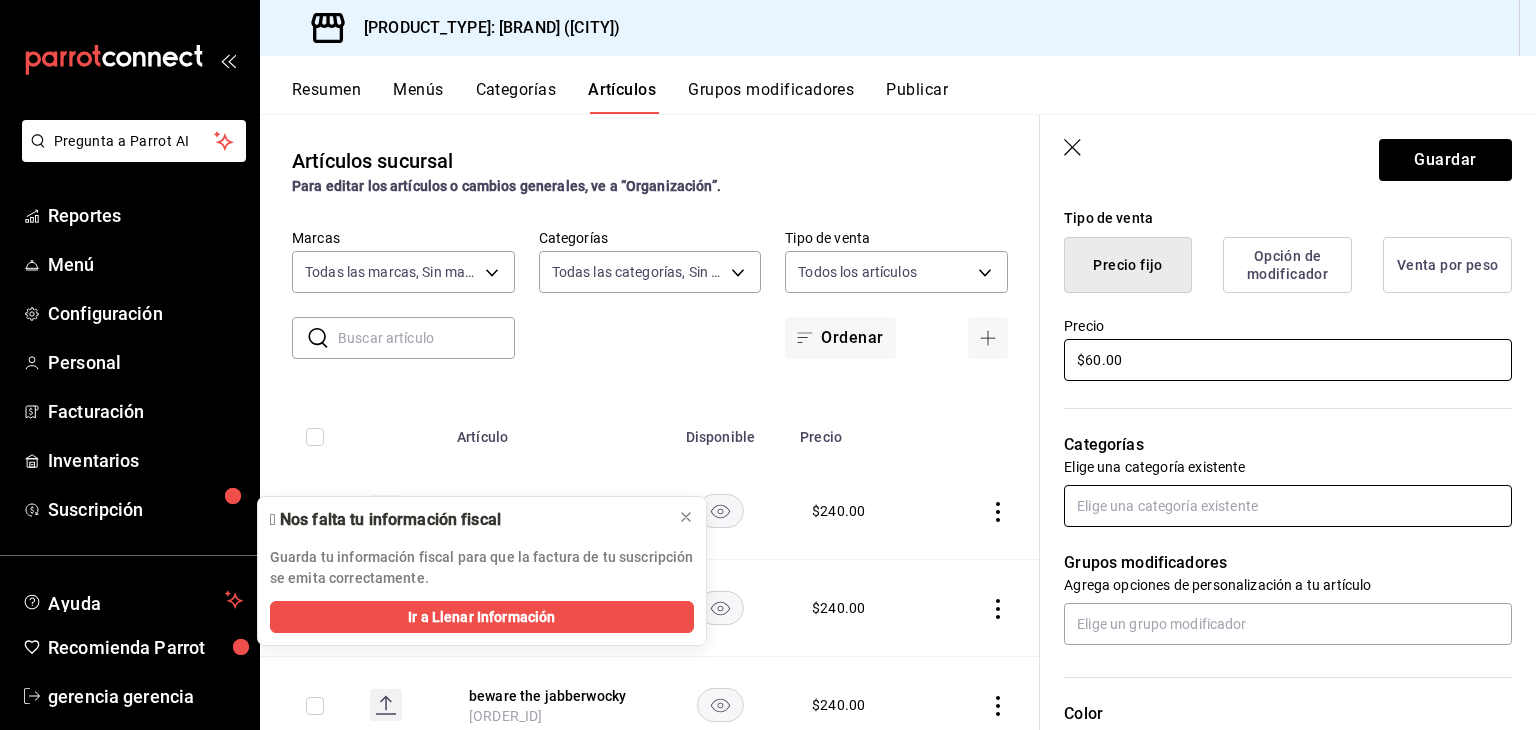 type on "$60.00" 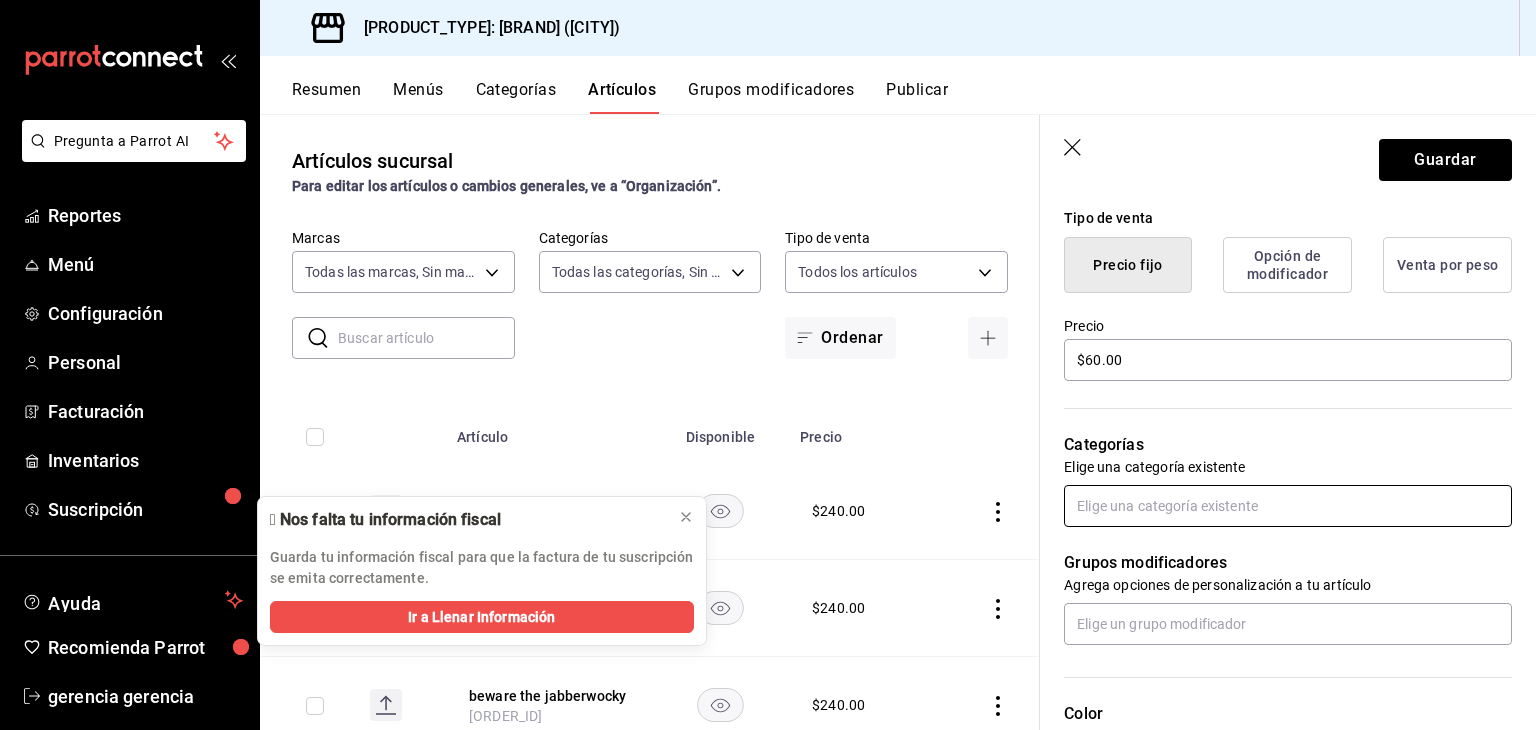 click at bounding box center (1288, 506) 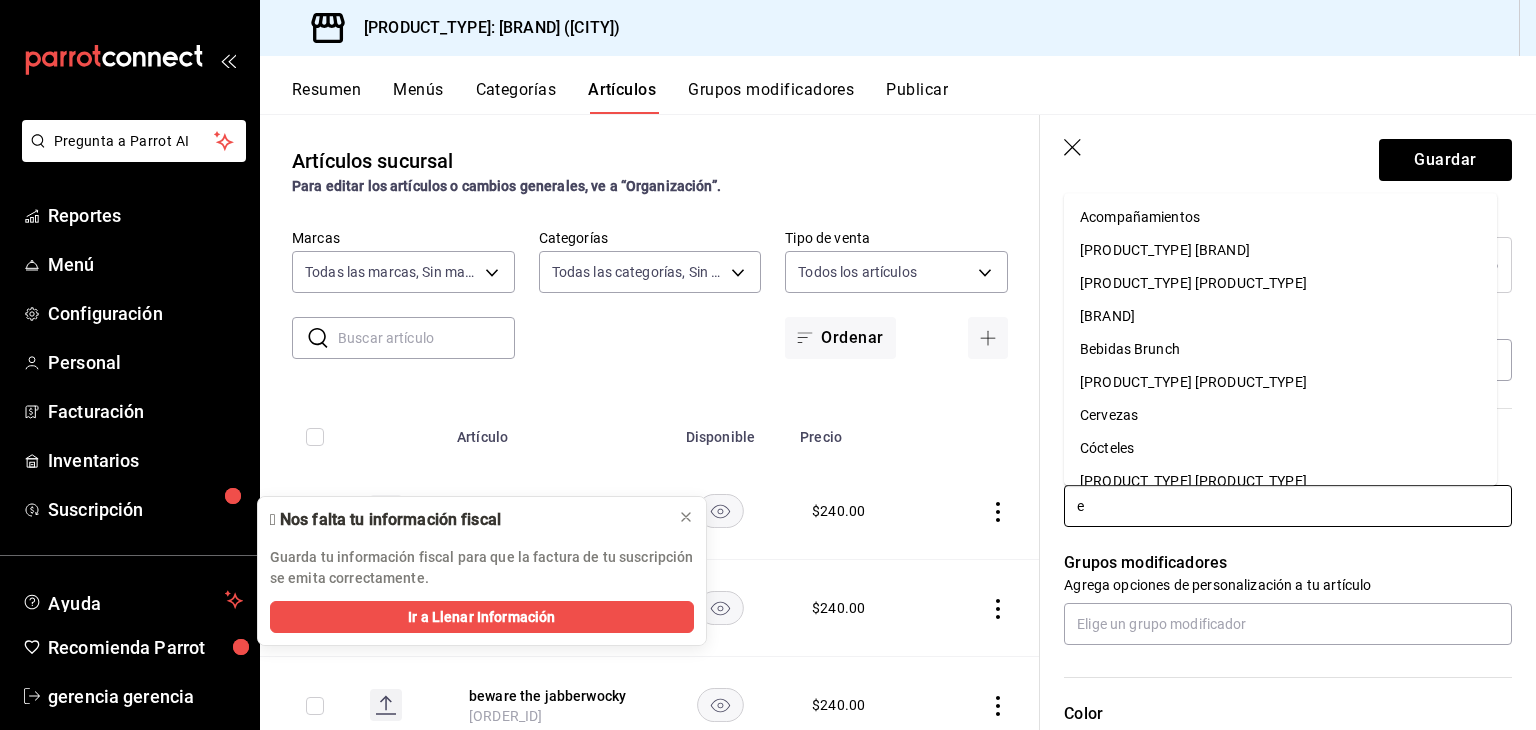 type on "ex" 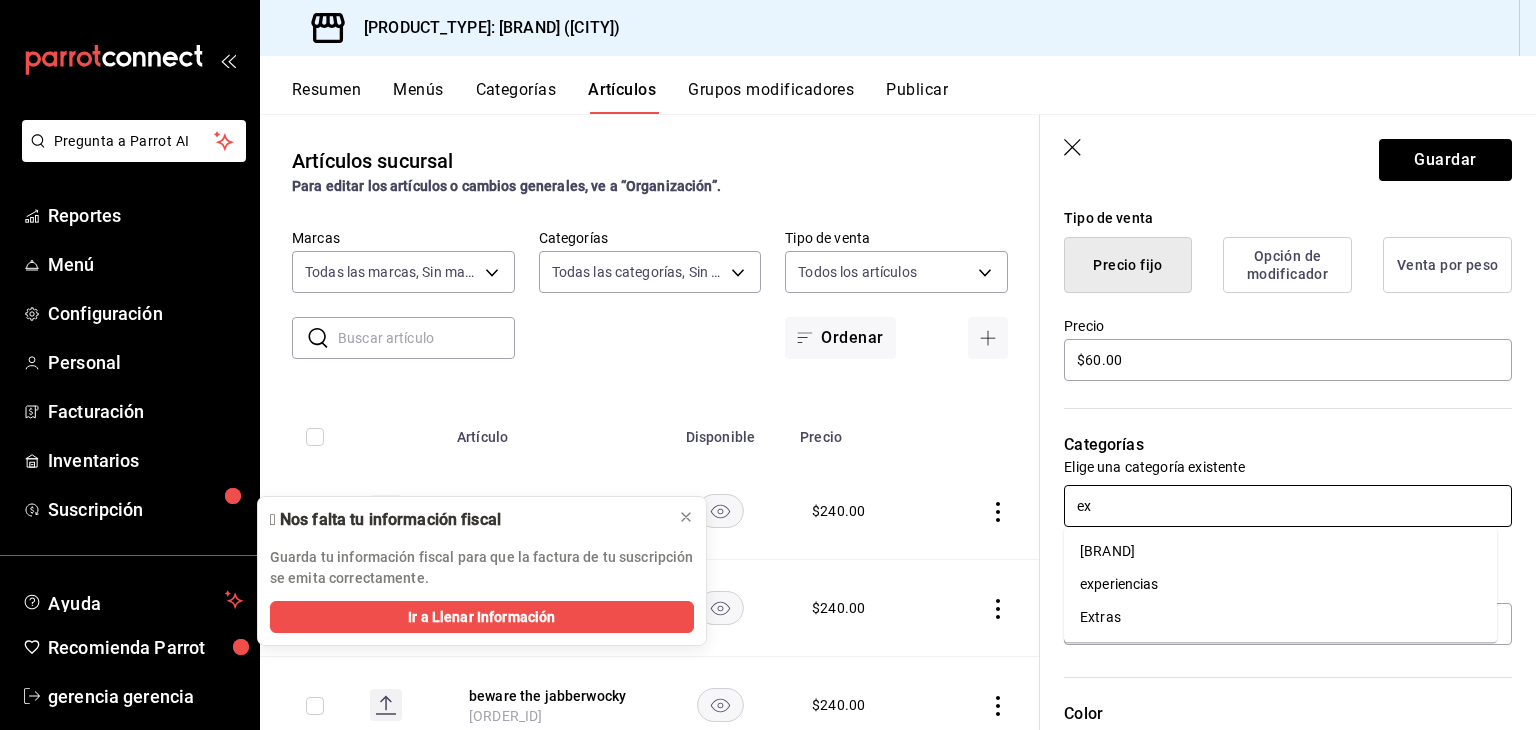 click on "Extras" at bounding box center [1280, 617] 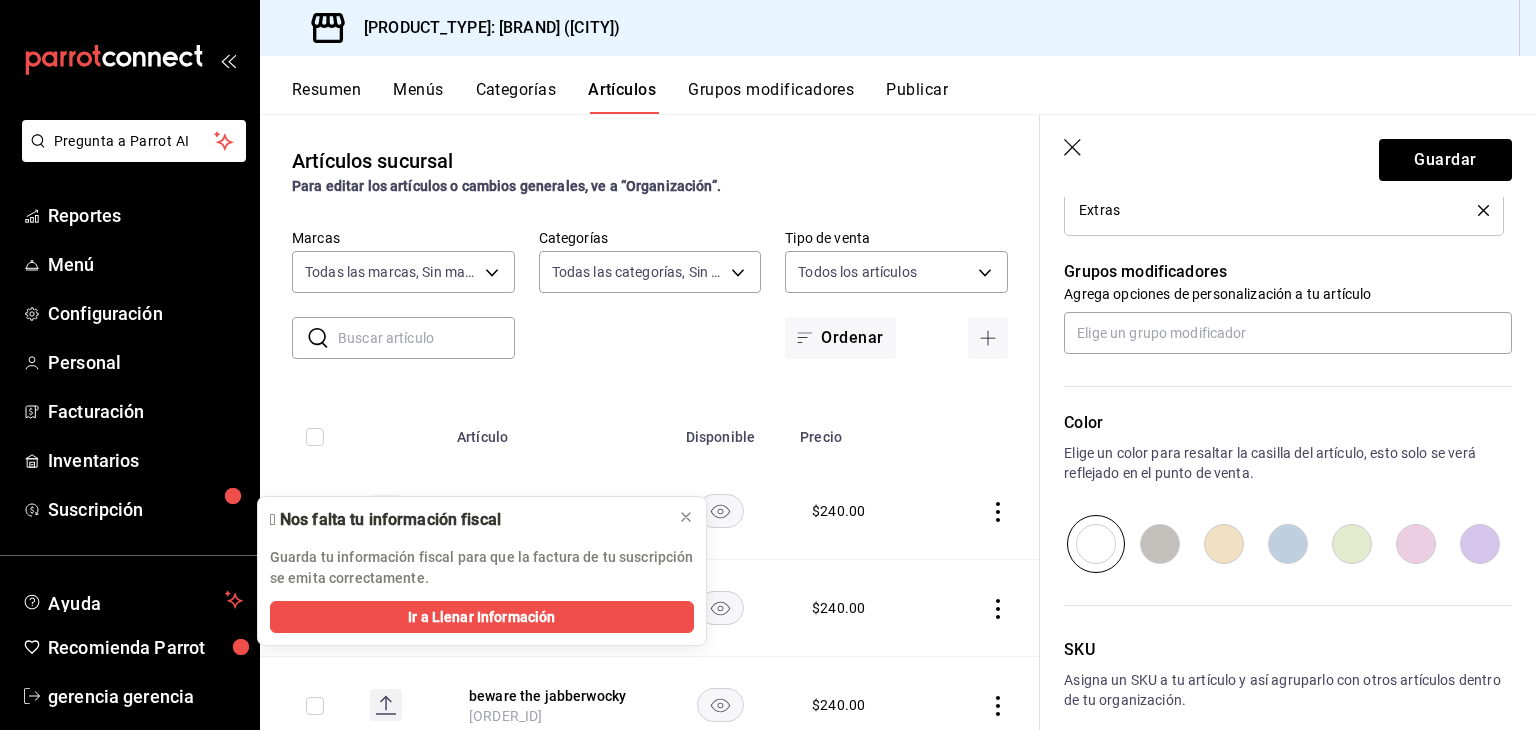 scroll, scrollTop: 843, scrollLeft: 0, axis: vertical 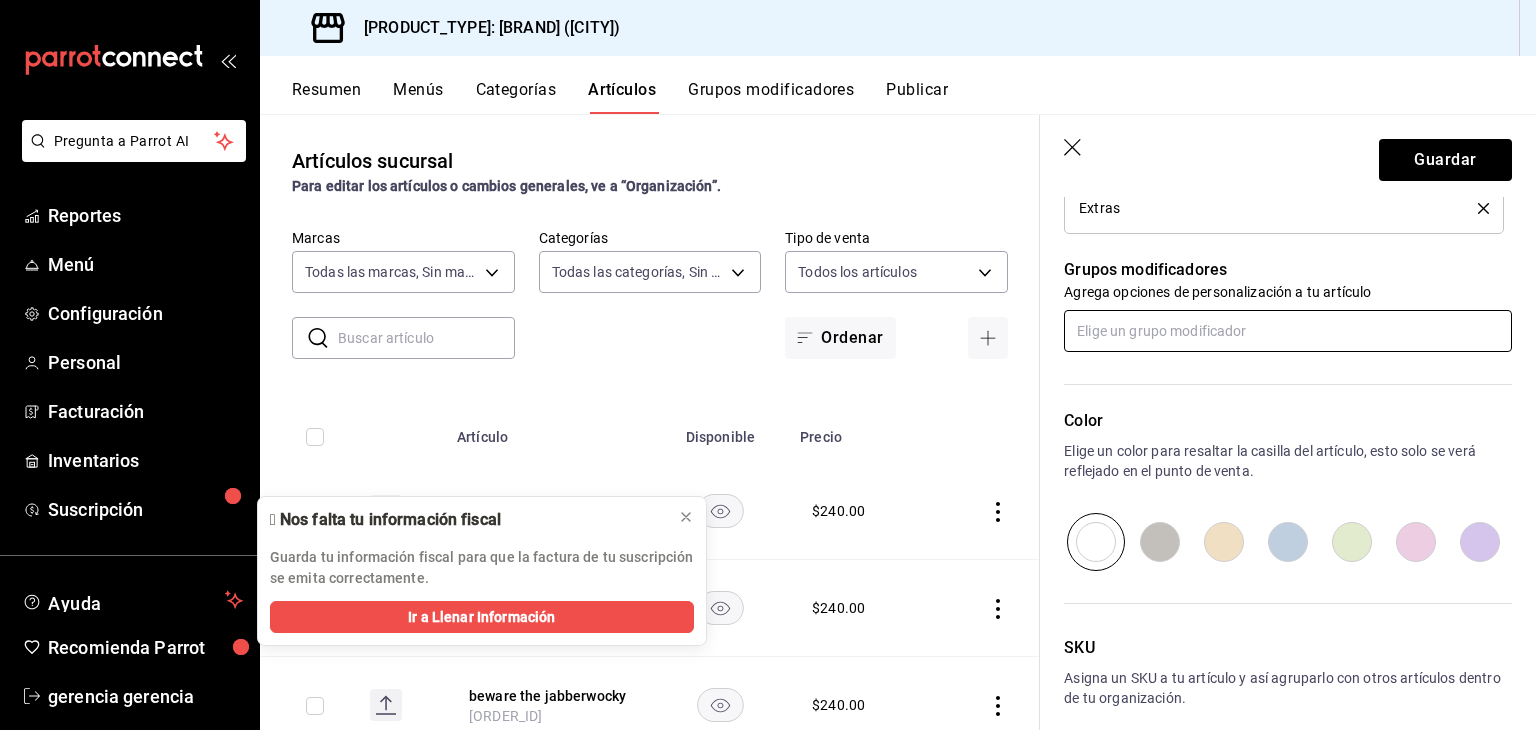 click at bounding box center (1288, 331) 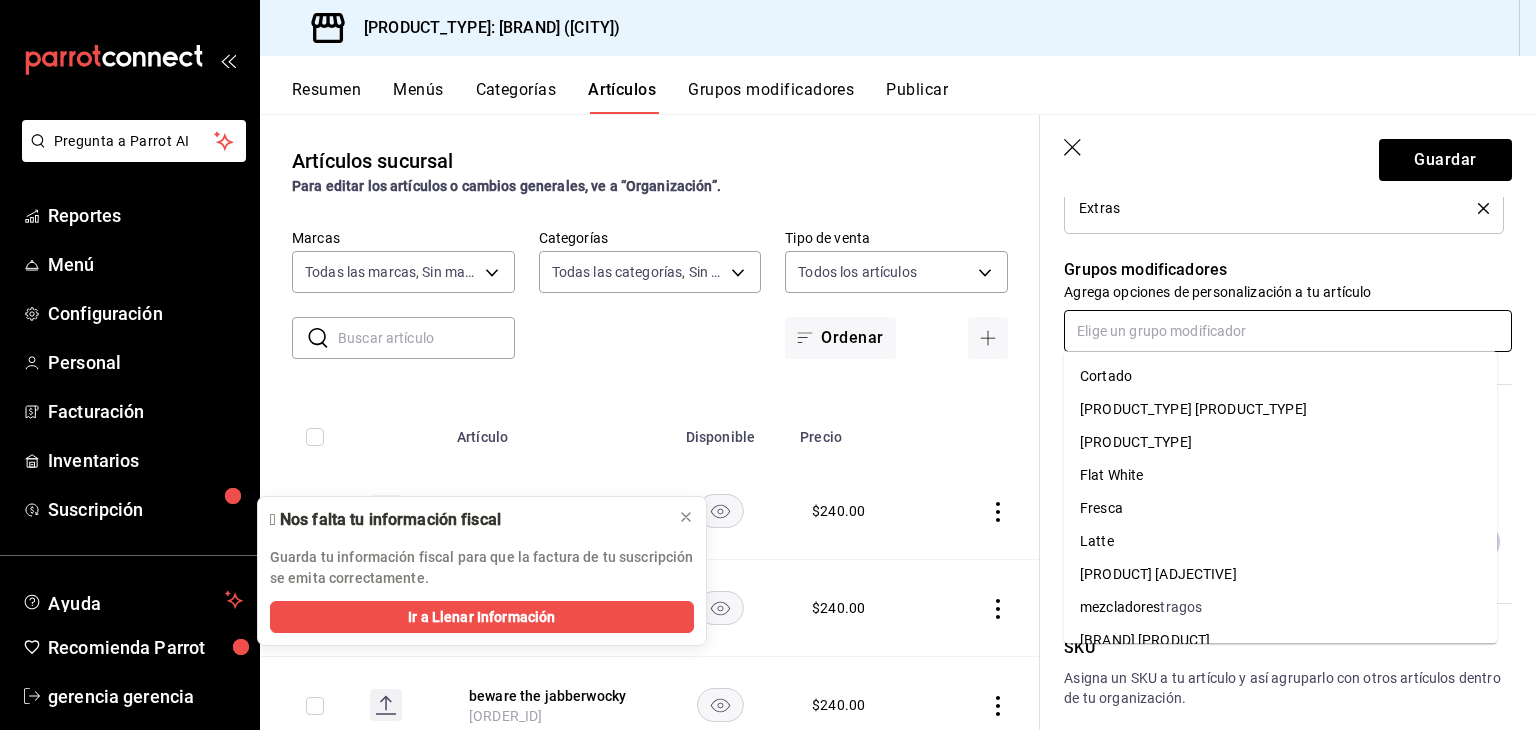 scroll, scrollTop: 219, scrollLeft: 0, axis: vertical 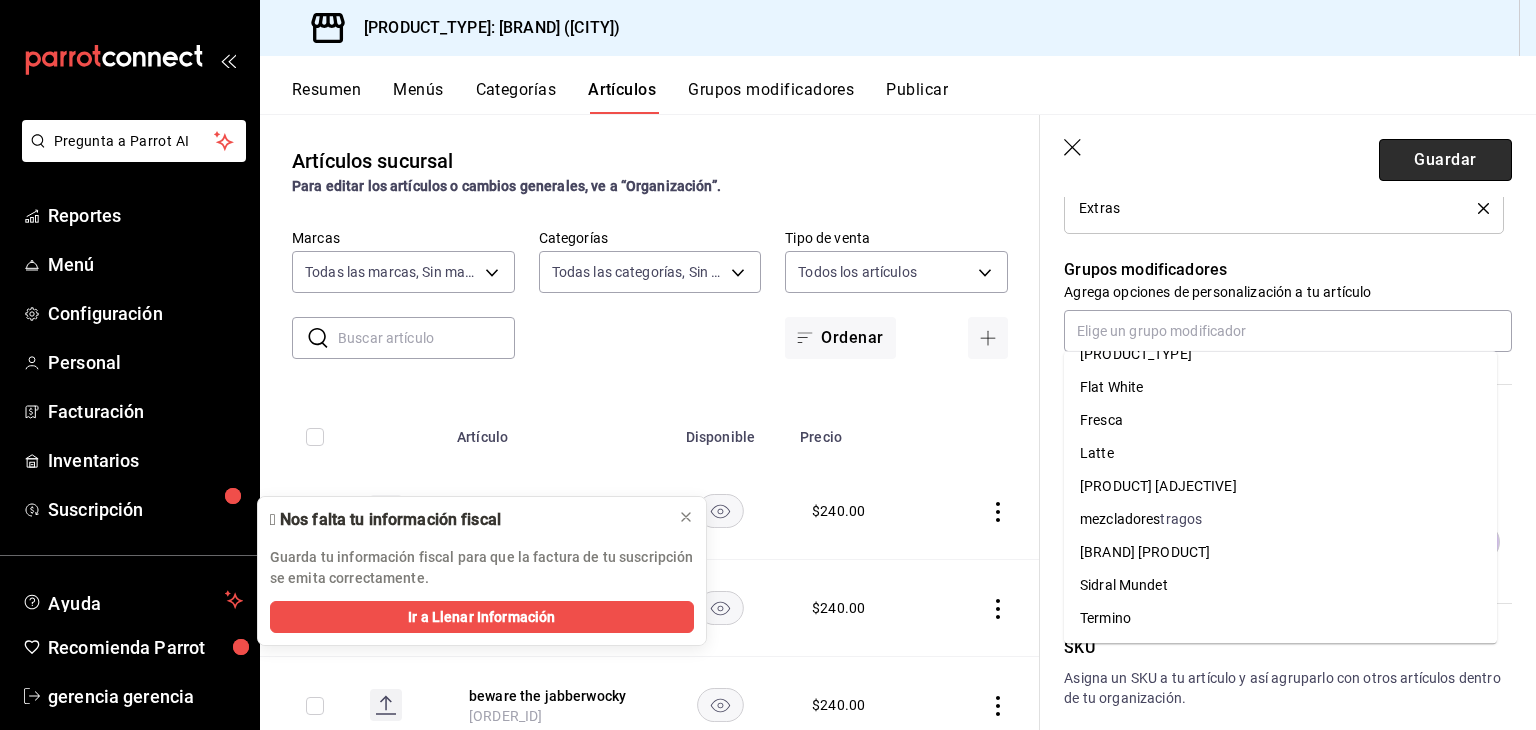click on "Guardar" at bounding box center [1445, 160] 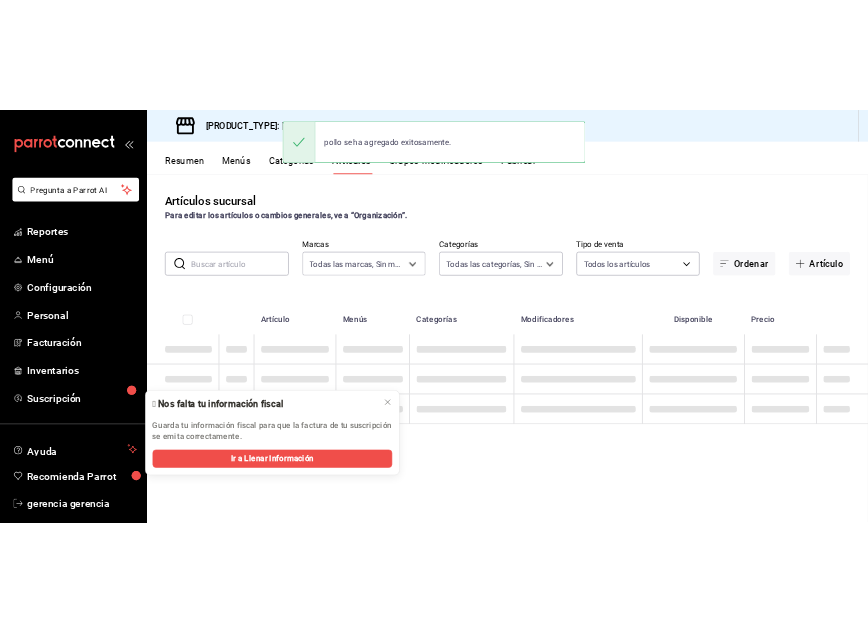 scroll, scrollTop: 0, scrollLeft: 0, axis: both 